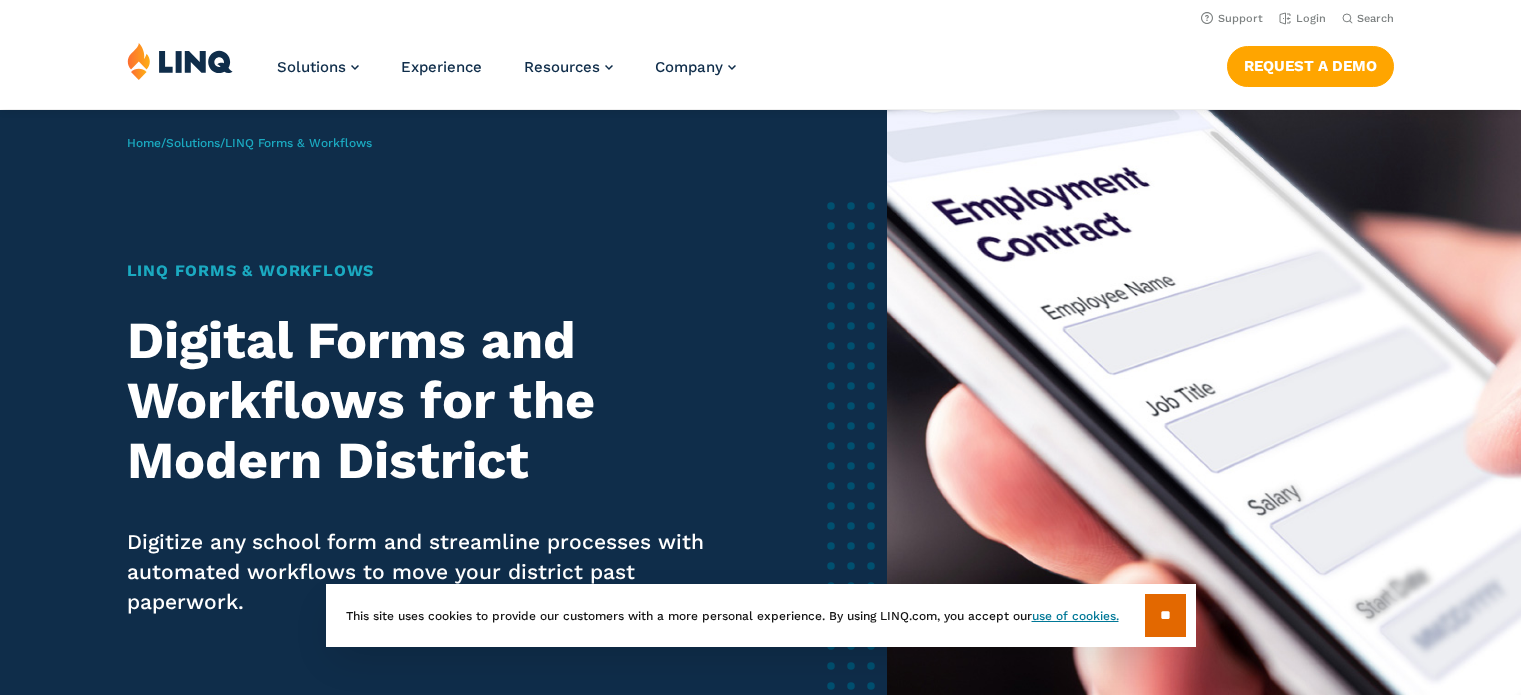 scroll, scrollTop: 0, scrollLeft: 0, axis: both 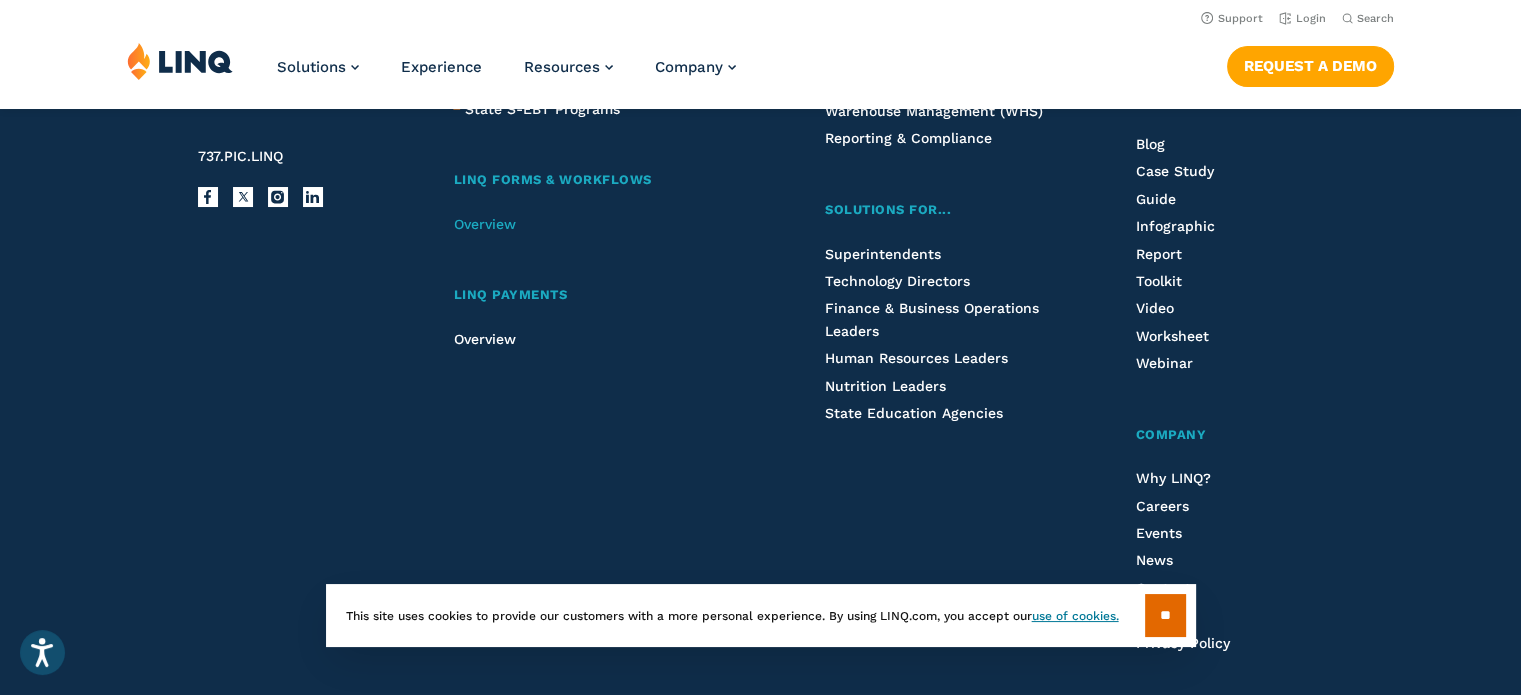 click on "Overview" at bounding box center (484, 224) 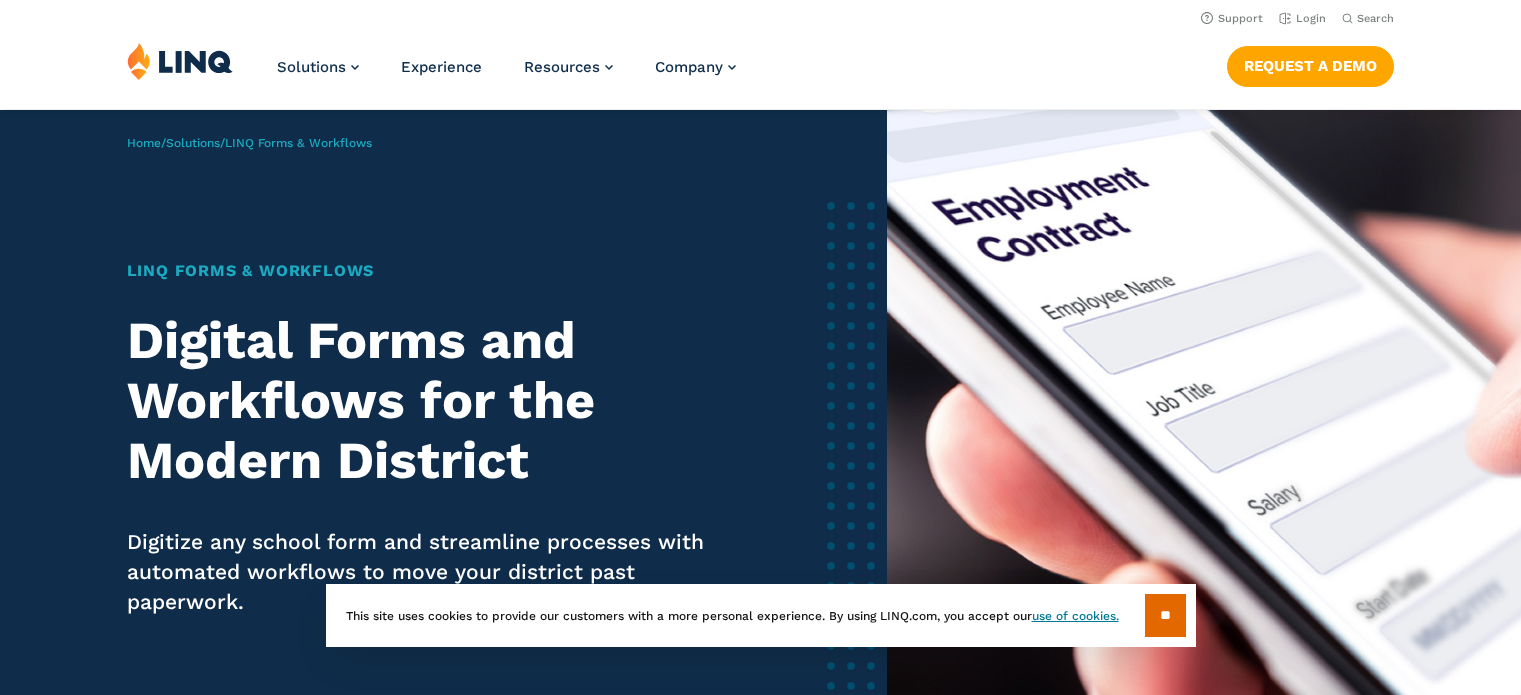 scroll, scrollTop: 0, scrollLeft: 0, axis: both 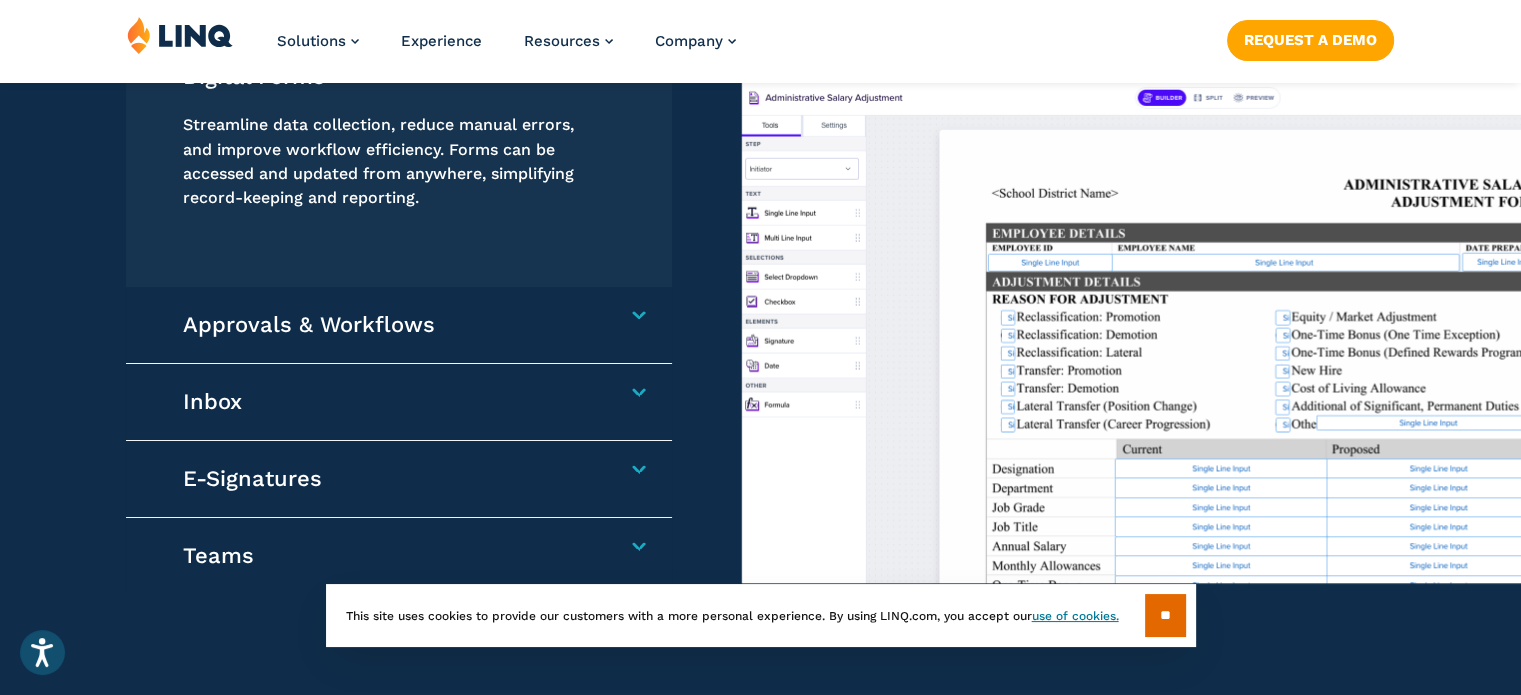 click on "Approvals & Workflows" at bounding box center [389, 325] 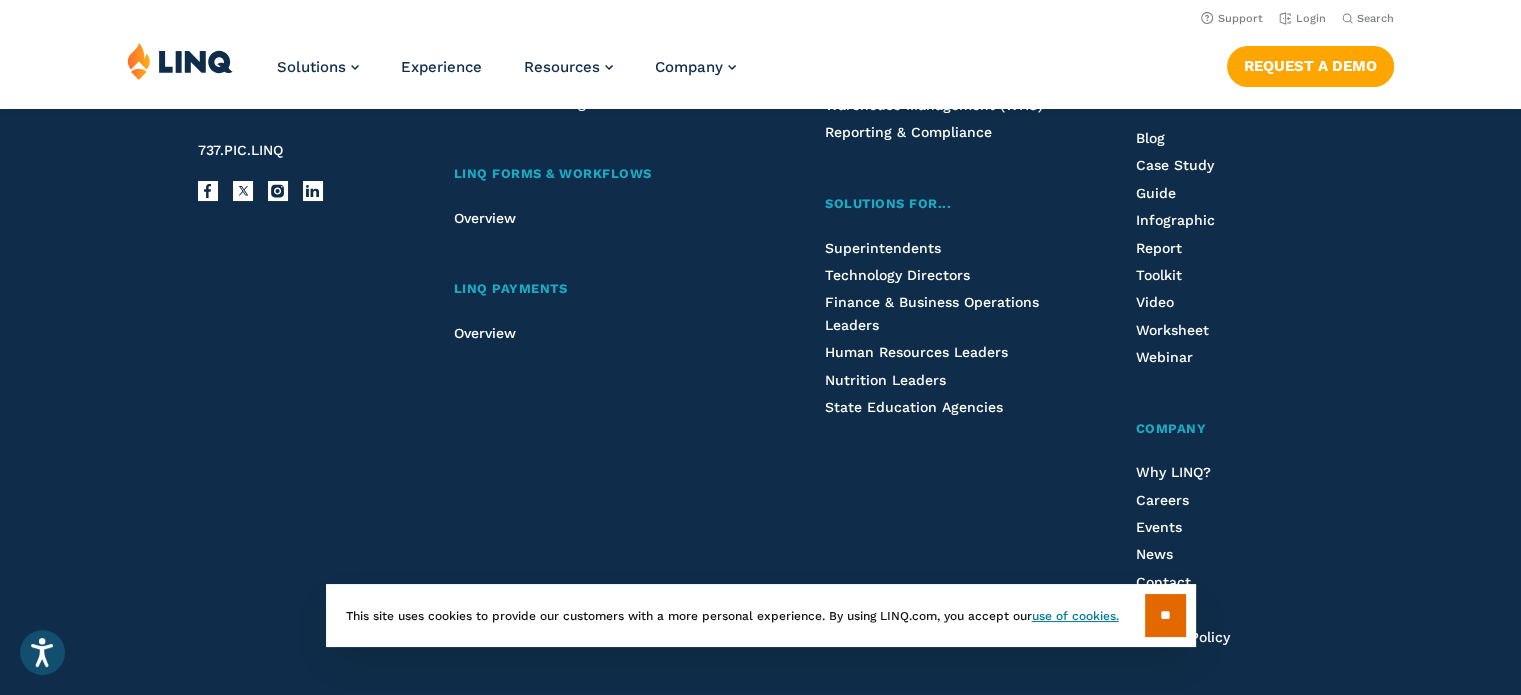 scroll, scrollTop: 4706, scrollLeft: 0, axis: vertical 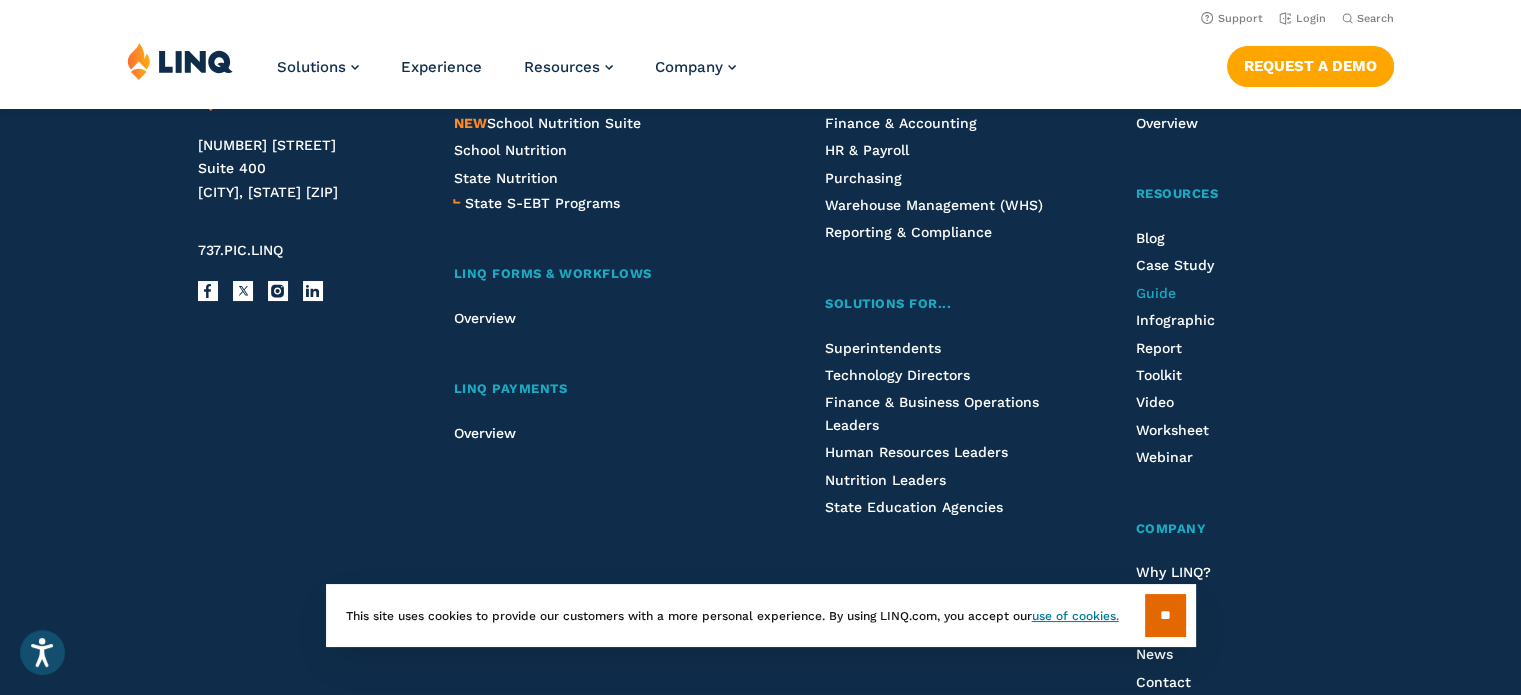 click on "Guide" at bounding box center [1155, 293] 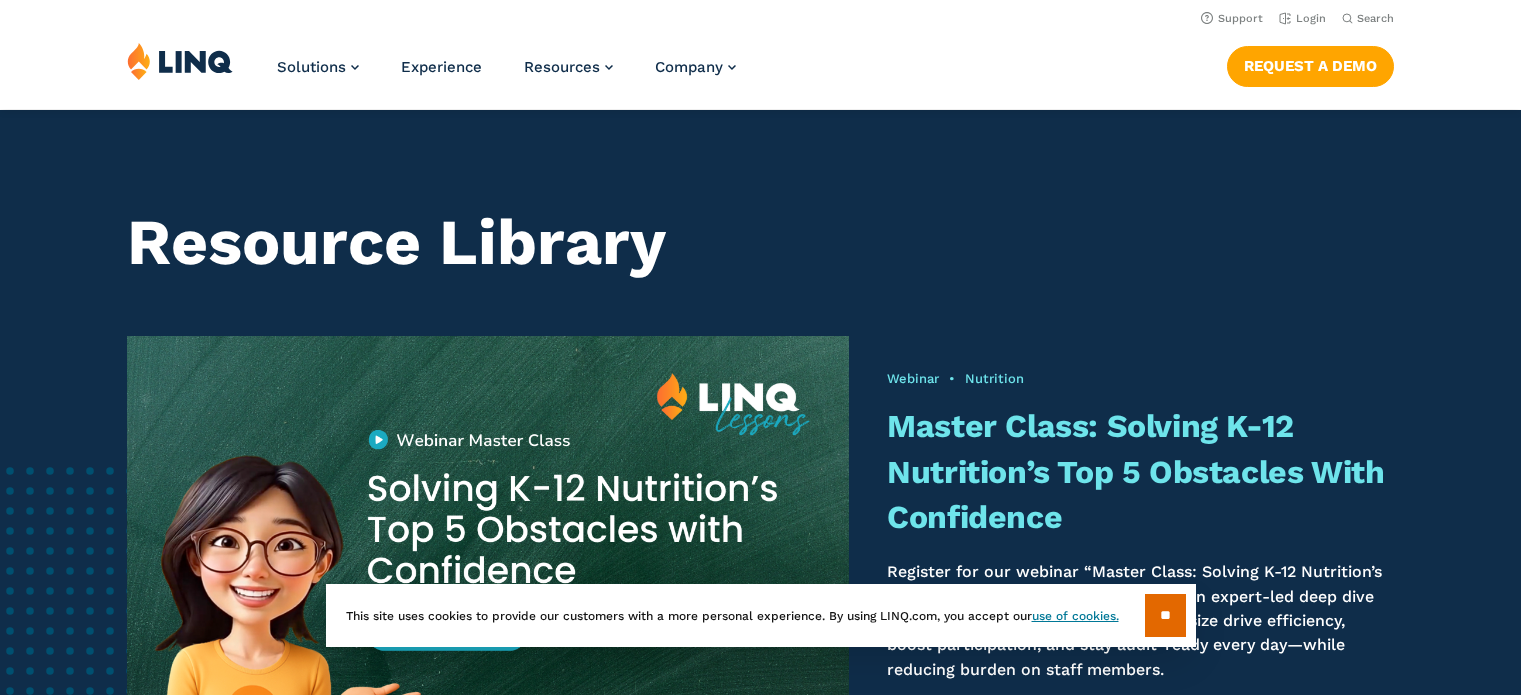 scroll, scrollTop: 1454, scrollLeft: 0, axis: vertical 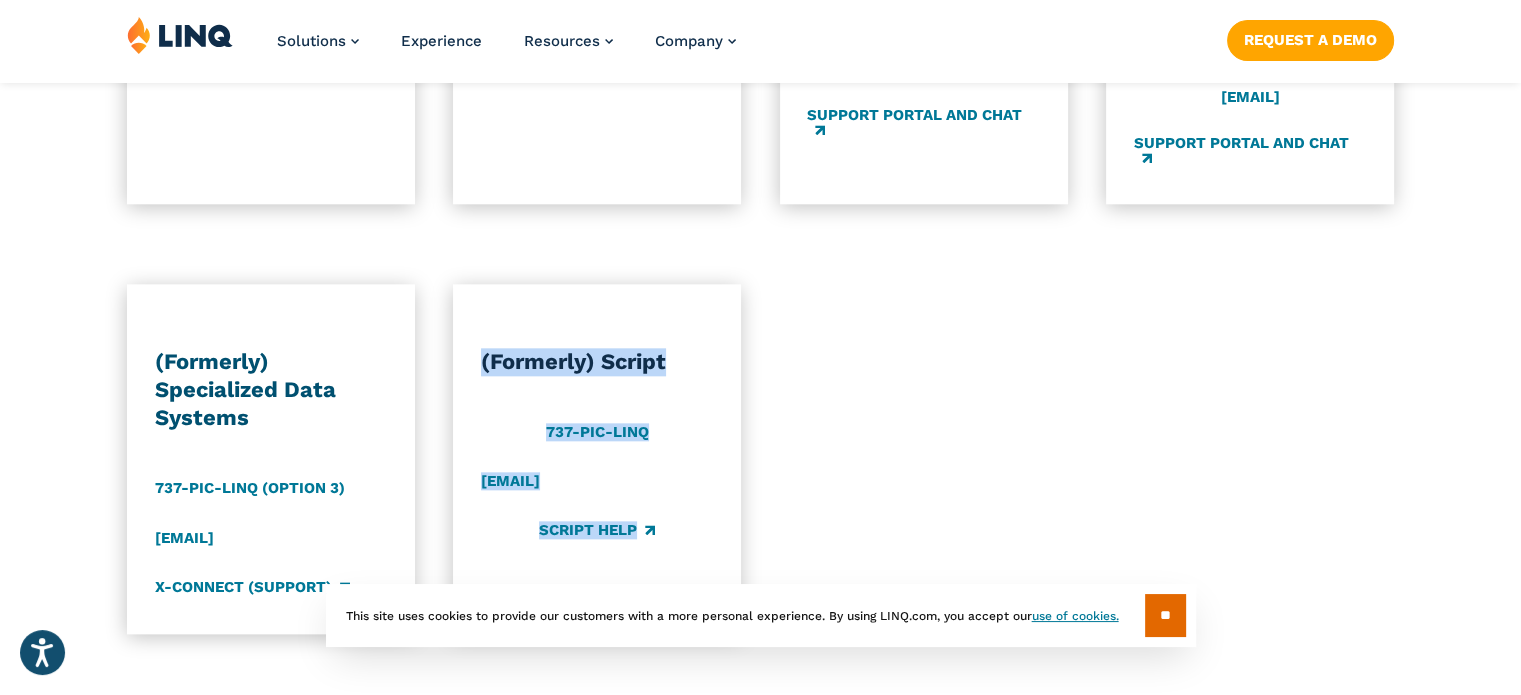 drag, startPoint x: 480, startPoint y: 311, endPoint x: 681, endPoint y: 494, distance: 271.82715 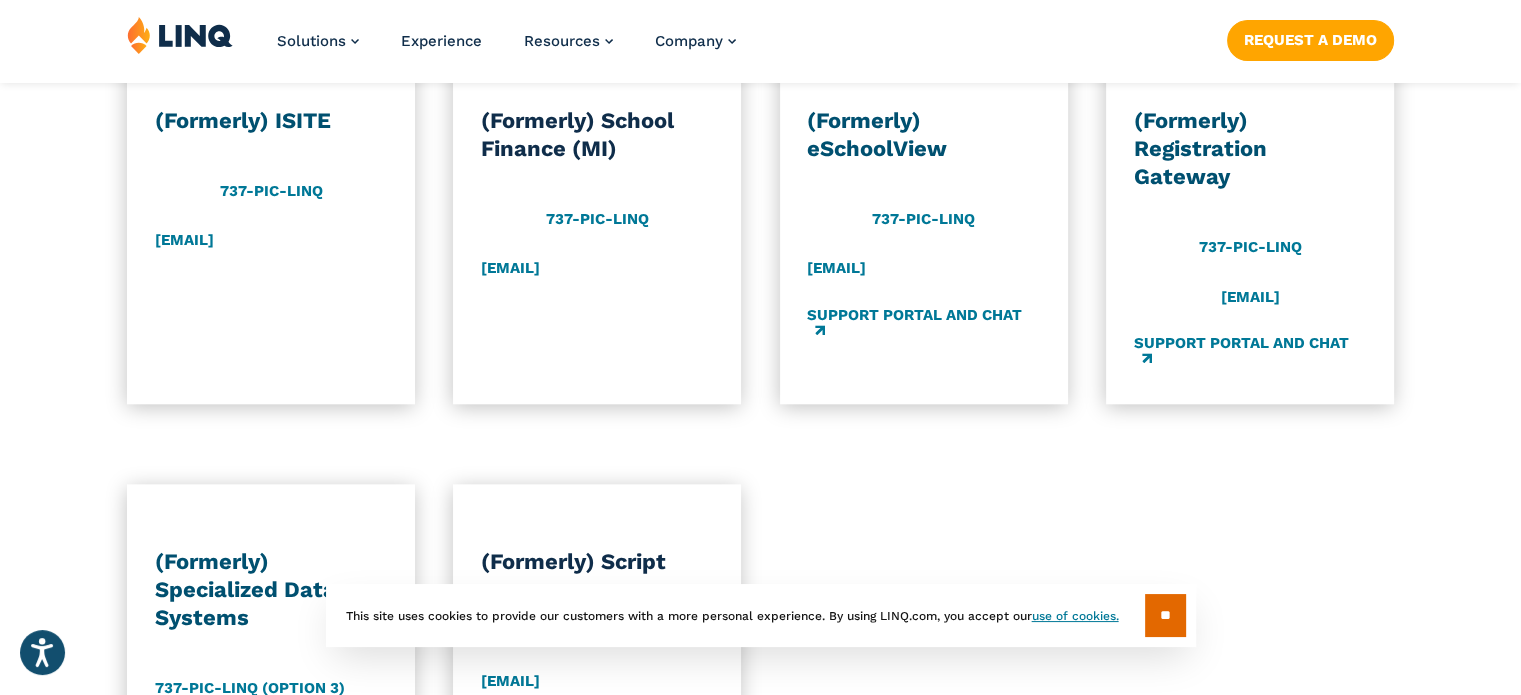 scroll, scrollTop: 2200, scrollLeft: 0, axis: vertical 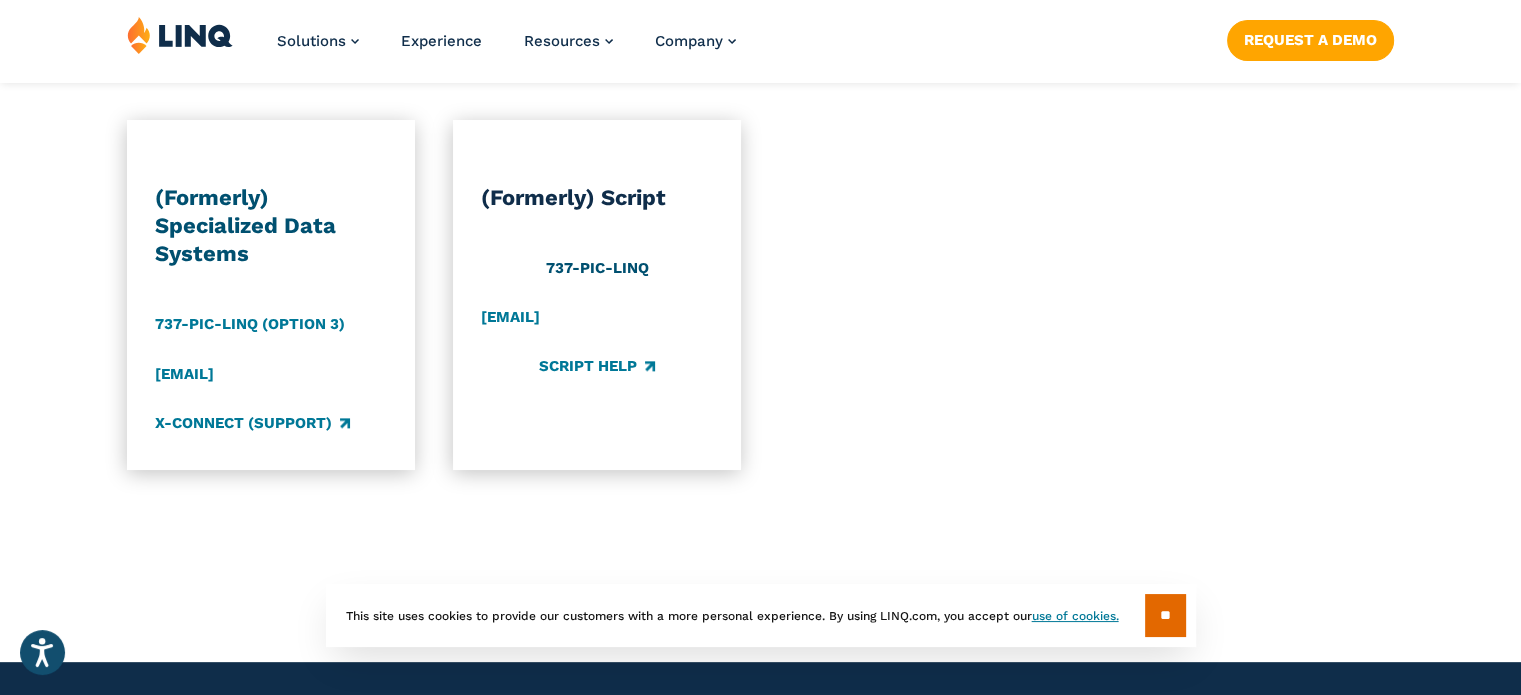 click on "737-PIC-LINQ" at bounding box center (597, 268) 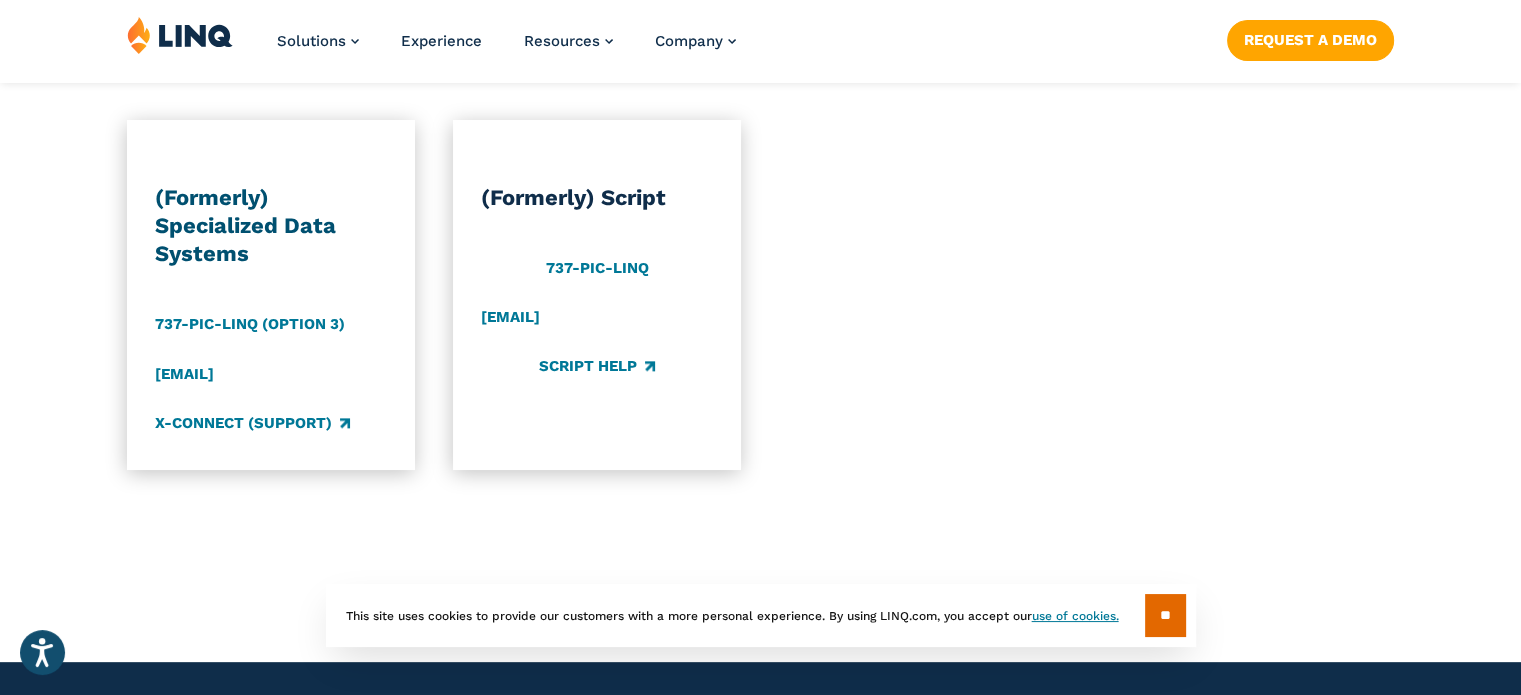 click on "(Formerly) Specialized Data Systems
737-PIC-LINQ (Option 3)
sdssupport@linq.com
X-Connect (Support)
(Formerly) Script
737-PIC-LINQ
SCRIPTSupport@LINQ.com
Script Help" at bounding box center (760, 295) 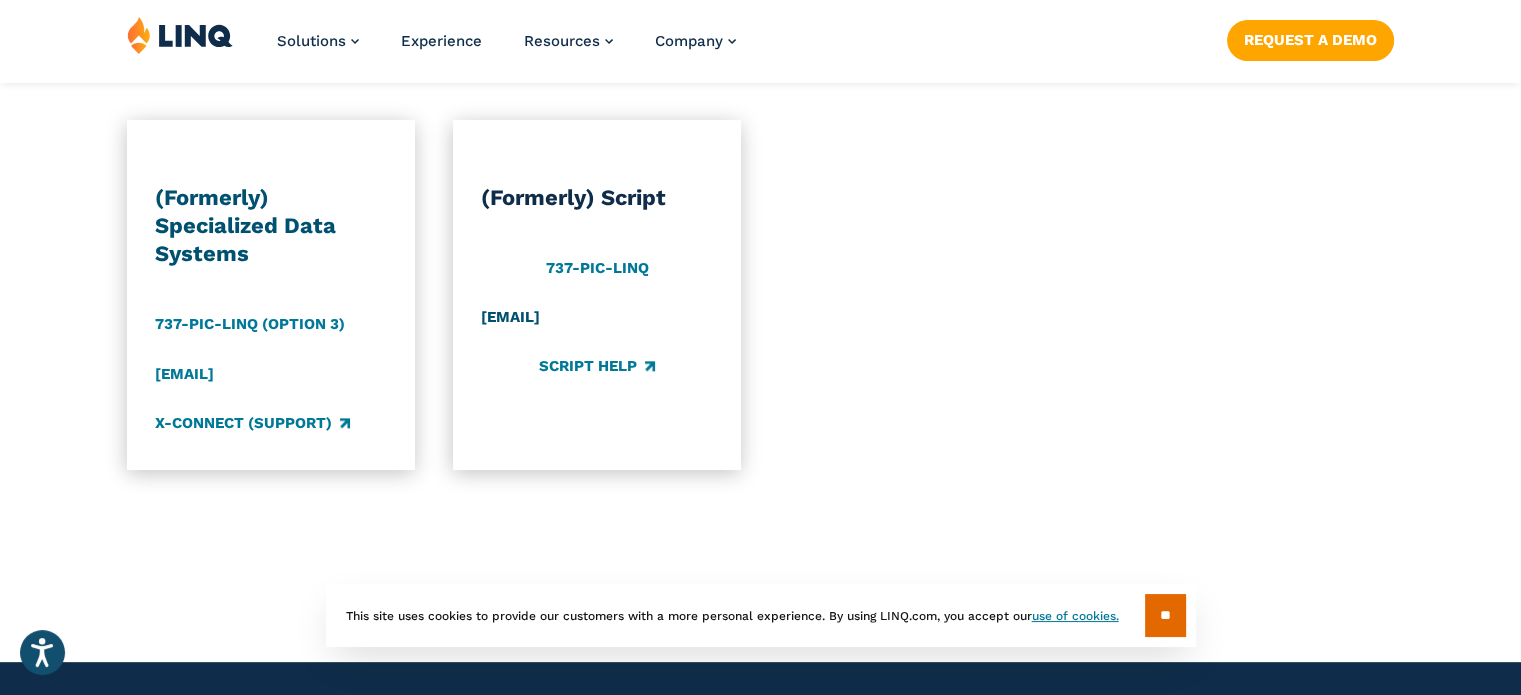click on "SCRIPTSupport@LINQ.com" at bounding box center [597, 318] 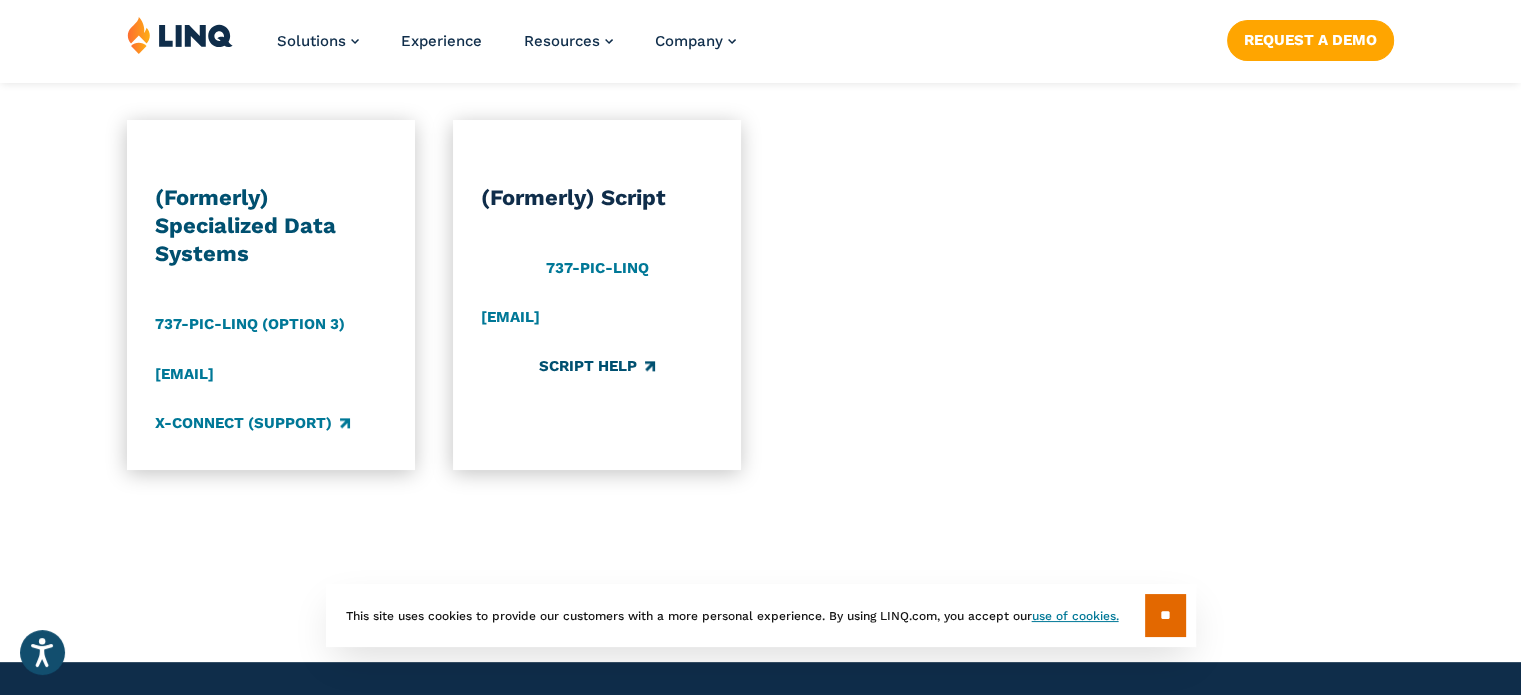 click on "Script Help" at bounding box center (597, 367) 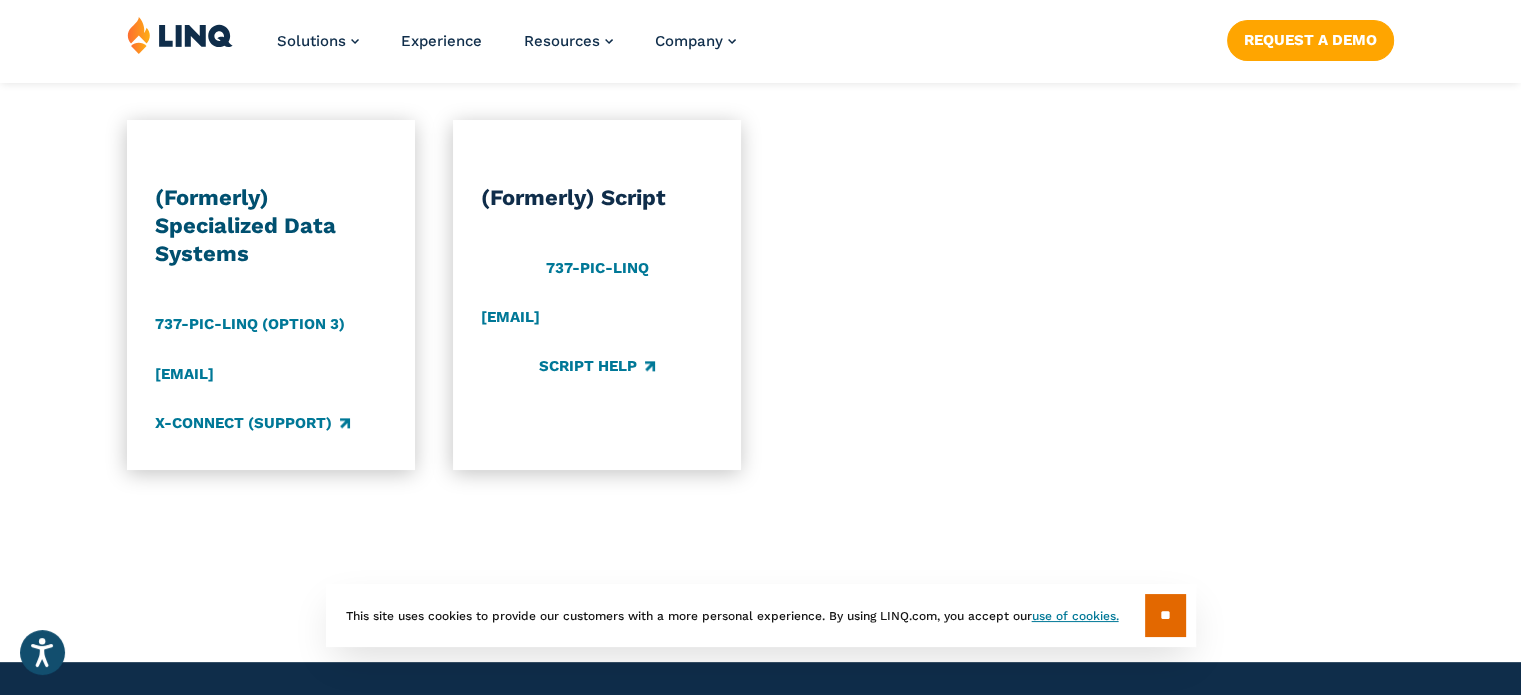 click at bounding box center (924, 295) 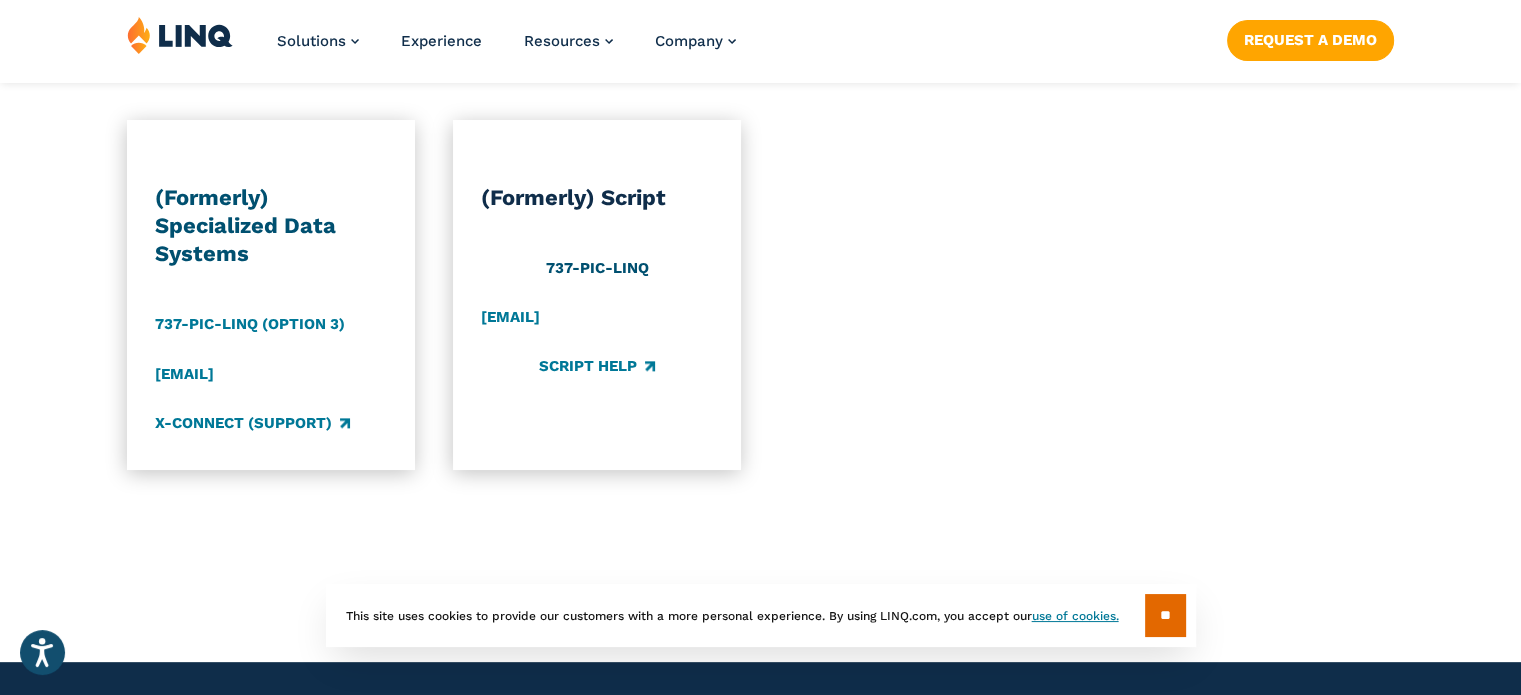 click on "737-PIC-LINQ" at bounding box center (597, 268) 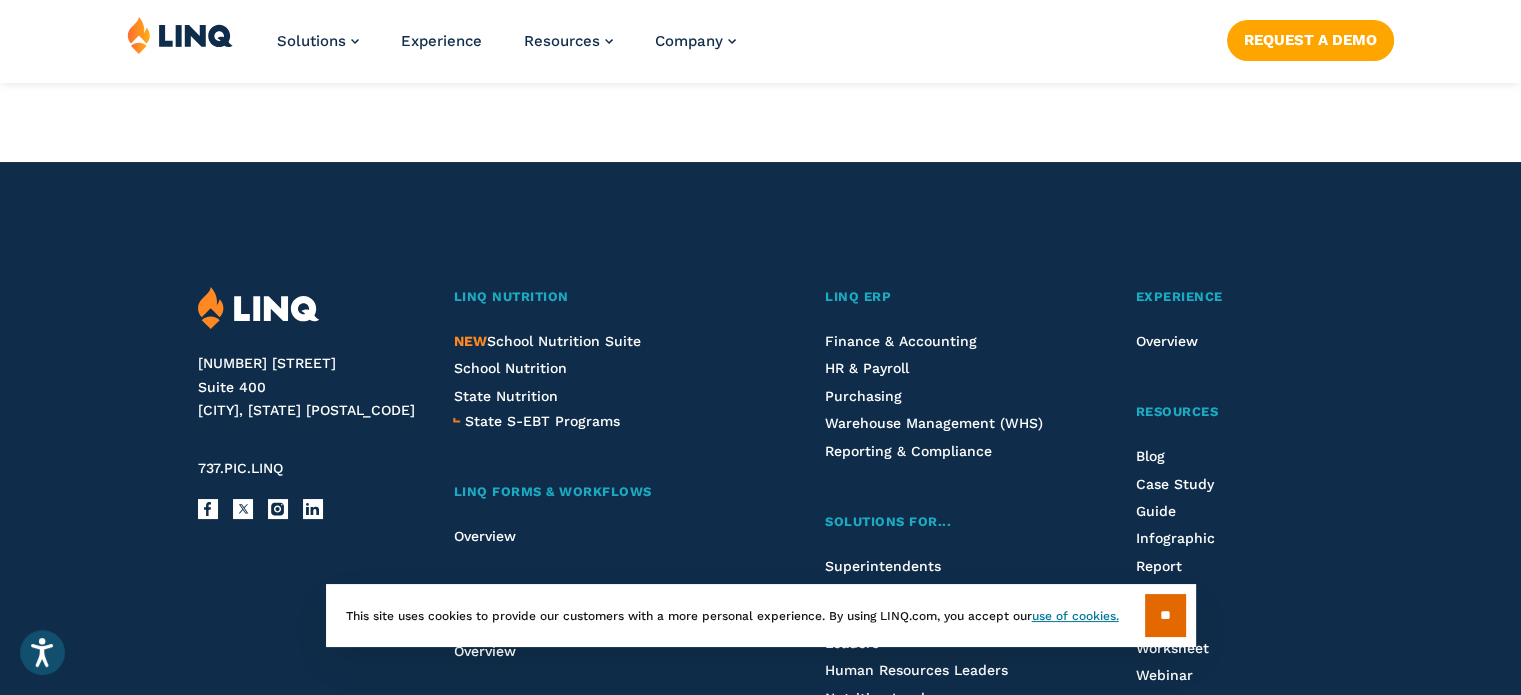 scroll, scrollTop: 3064, scrollLeft: 0, axis: vertical 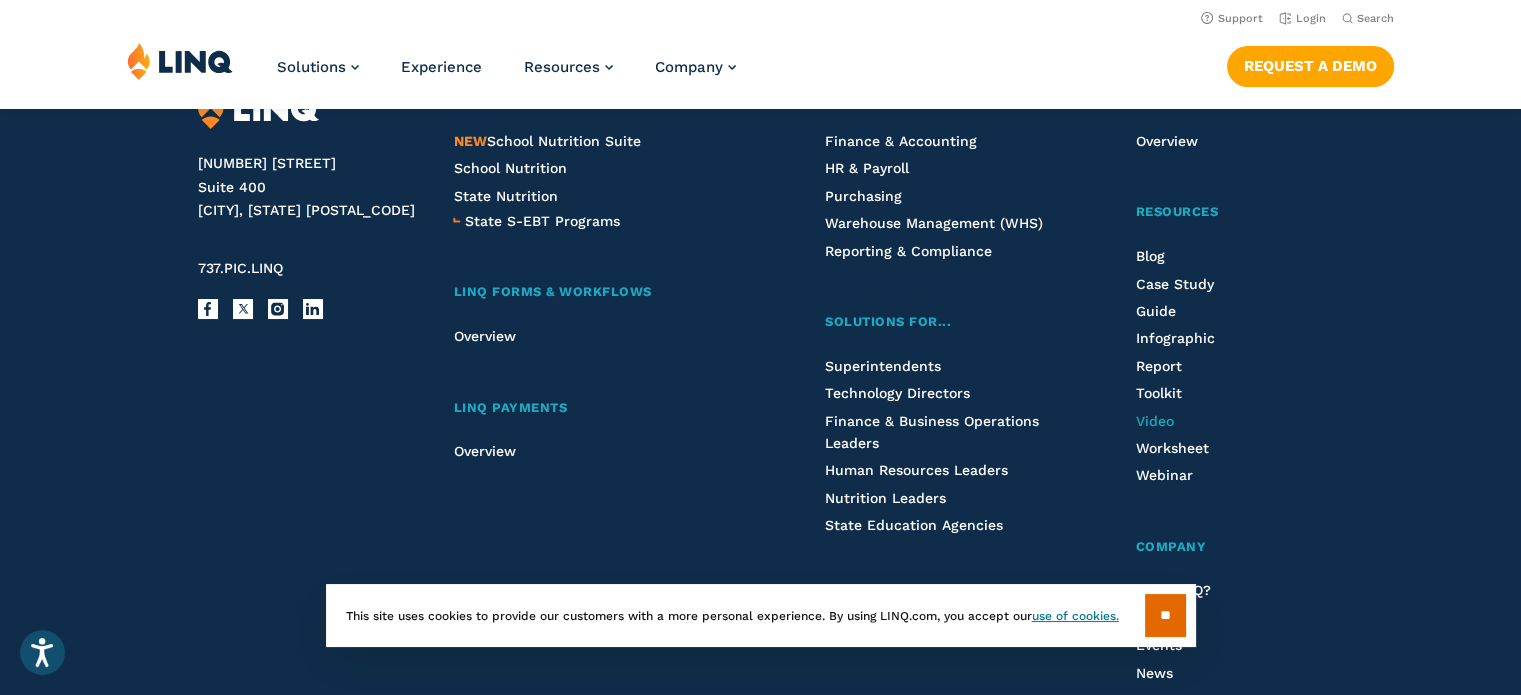 click on "Video" at bounding box center [1154, 421] 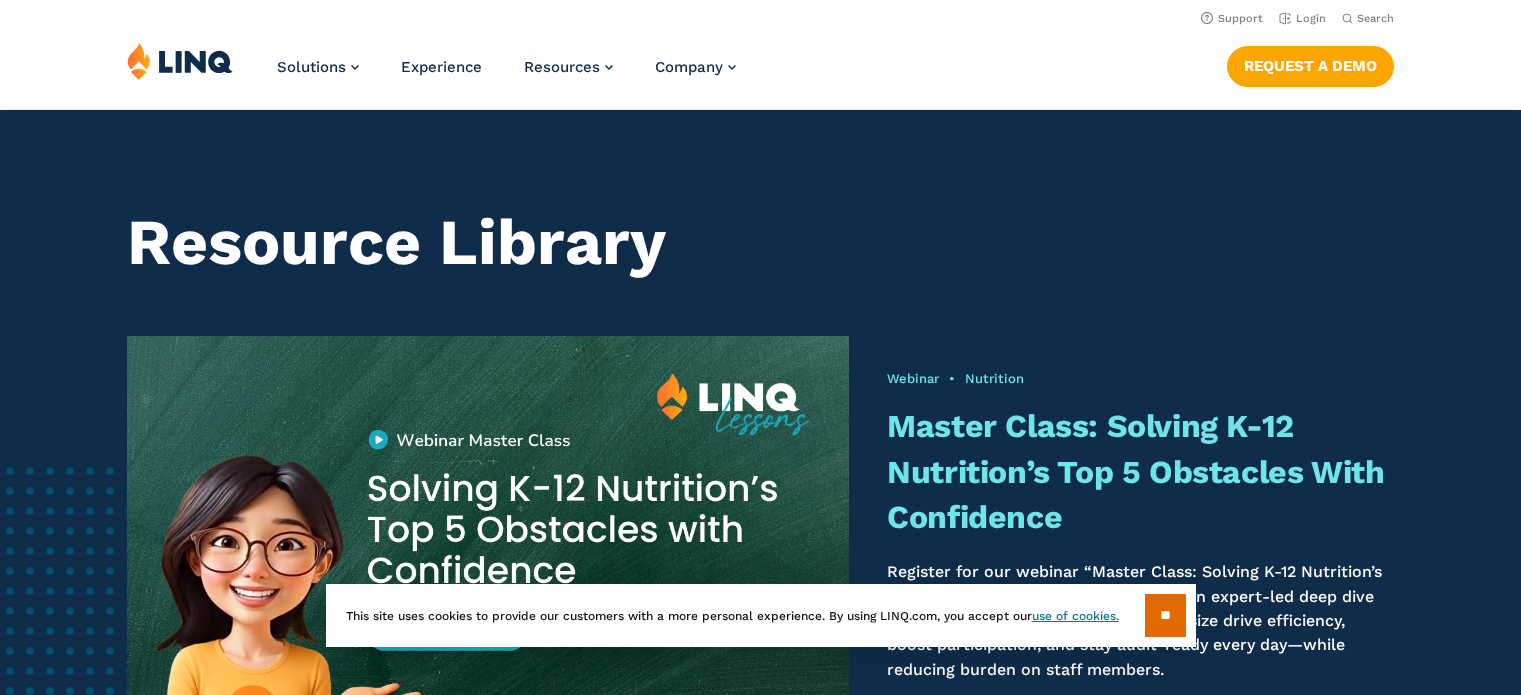 scroll, scrollTop: 1454, scrollLeft: 0, axis: vertical 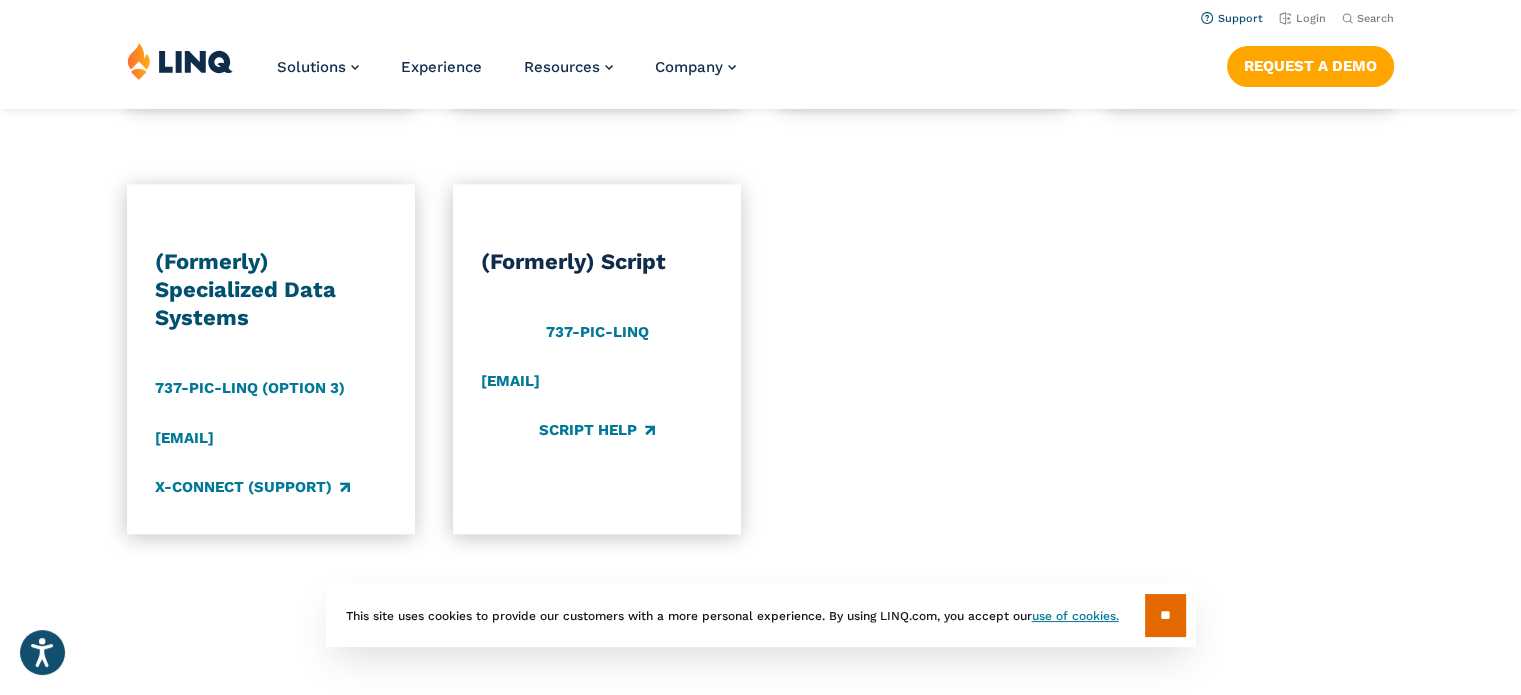 click on "Support" at bounding box center [1232, 18] 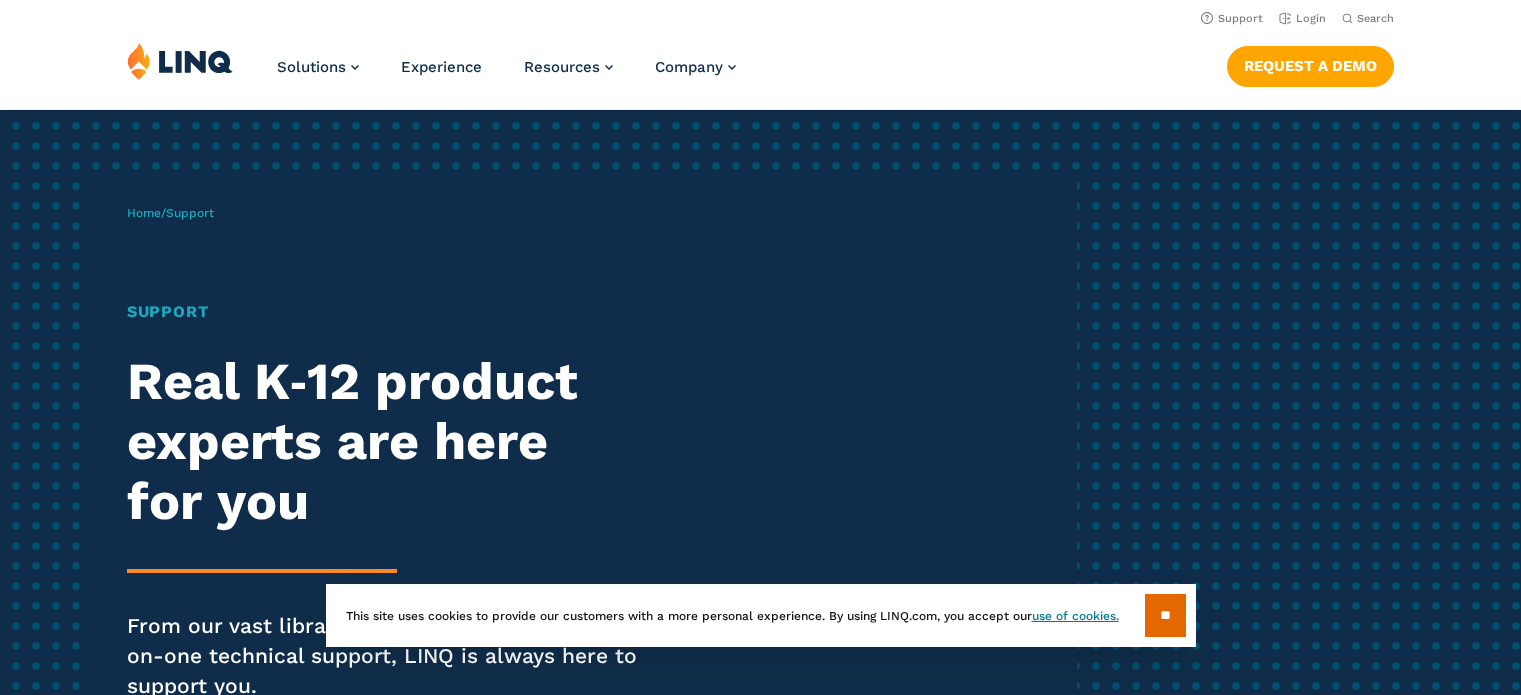 scroll, scrollTop: 0, scrollLeft: 0, axis: both 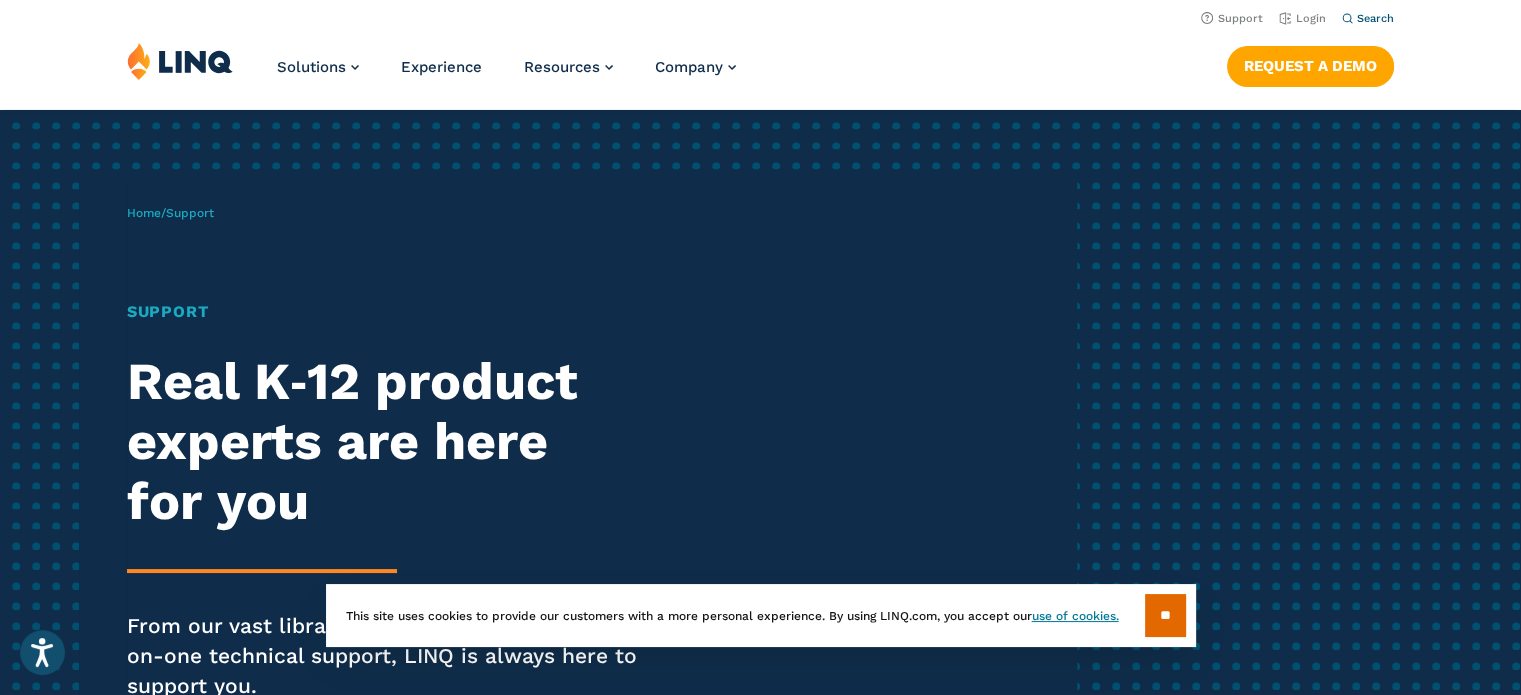 click 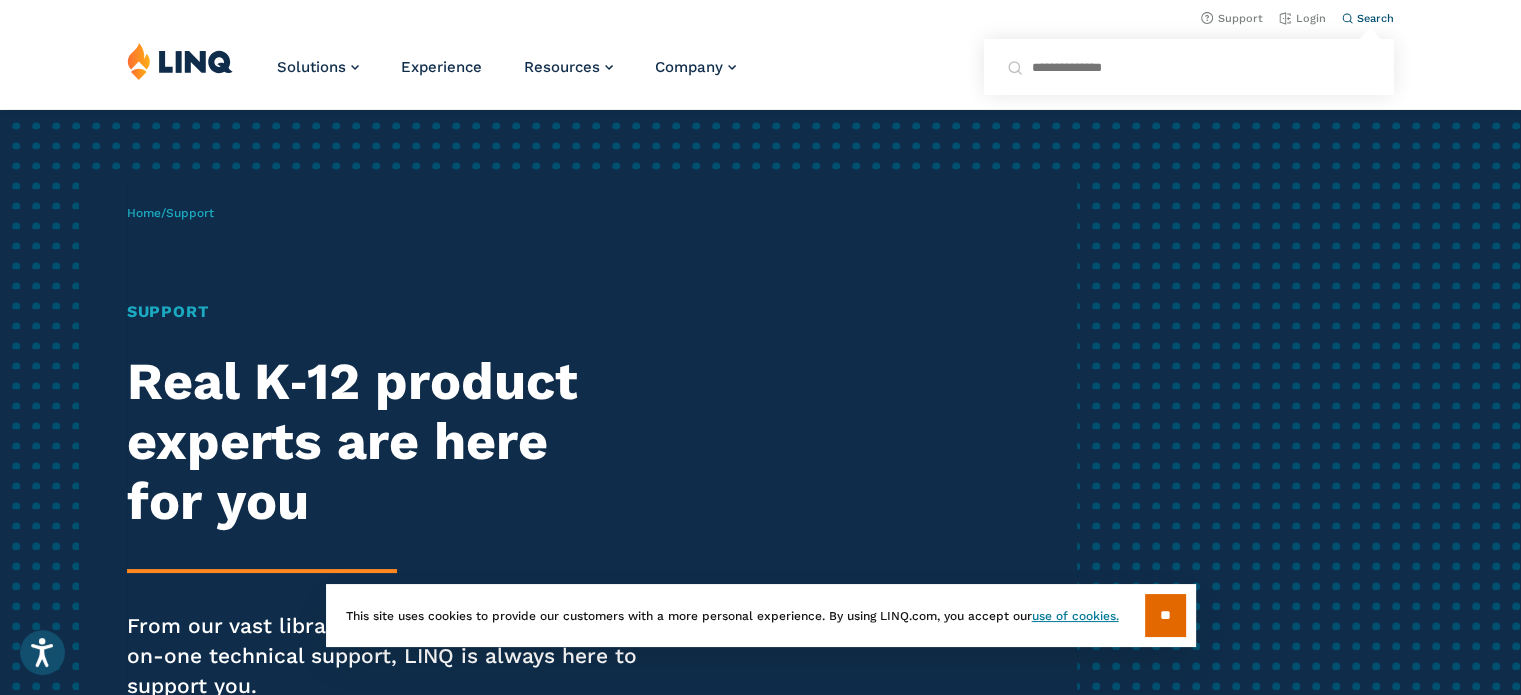 click on "Search for:" at bounding box center (1189, 67) 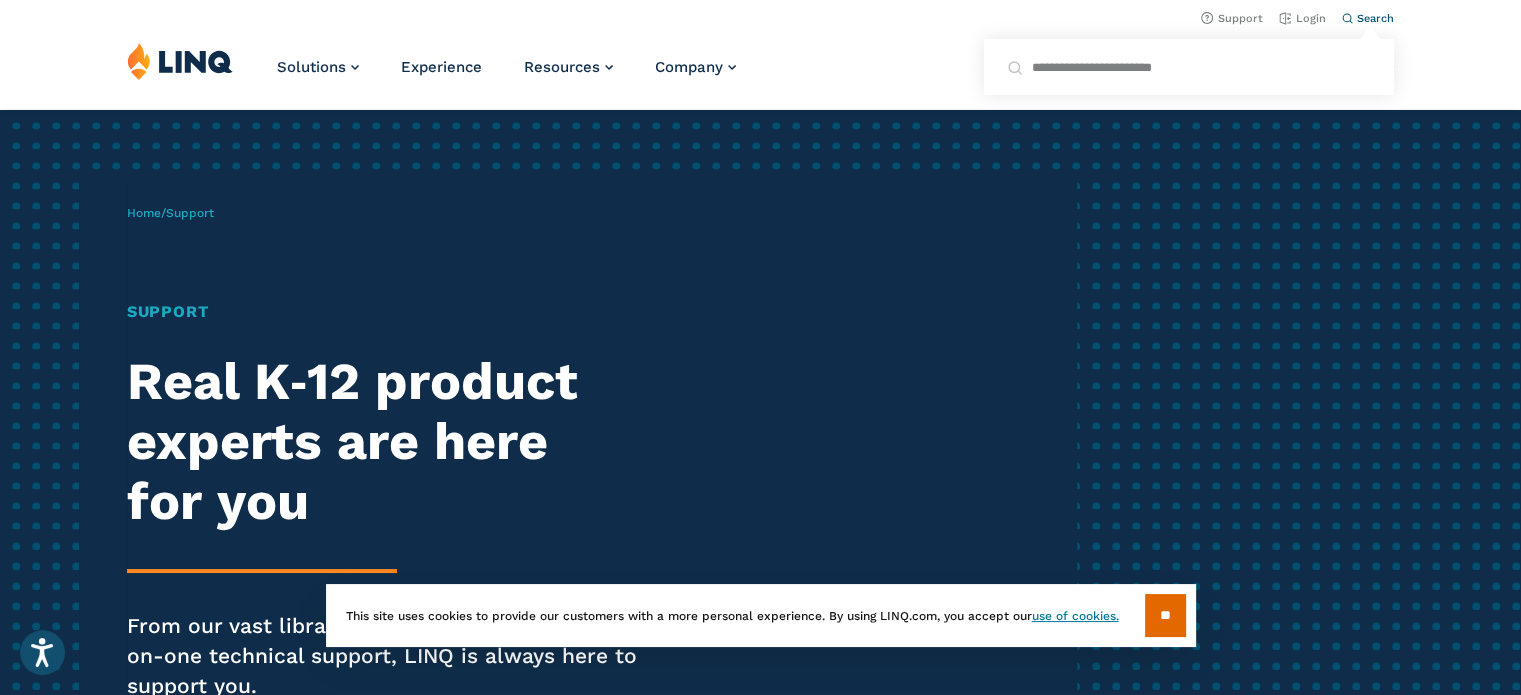type on "**********" 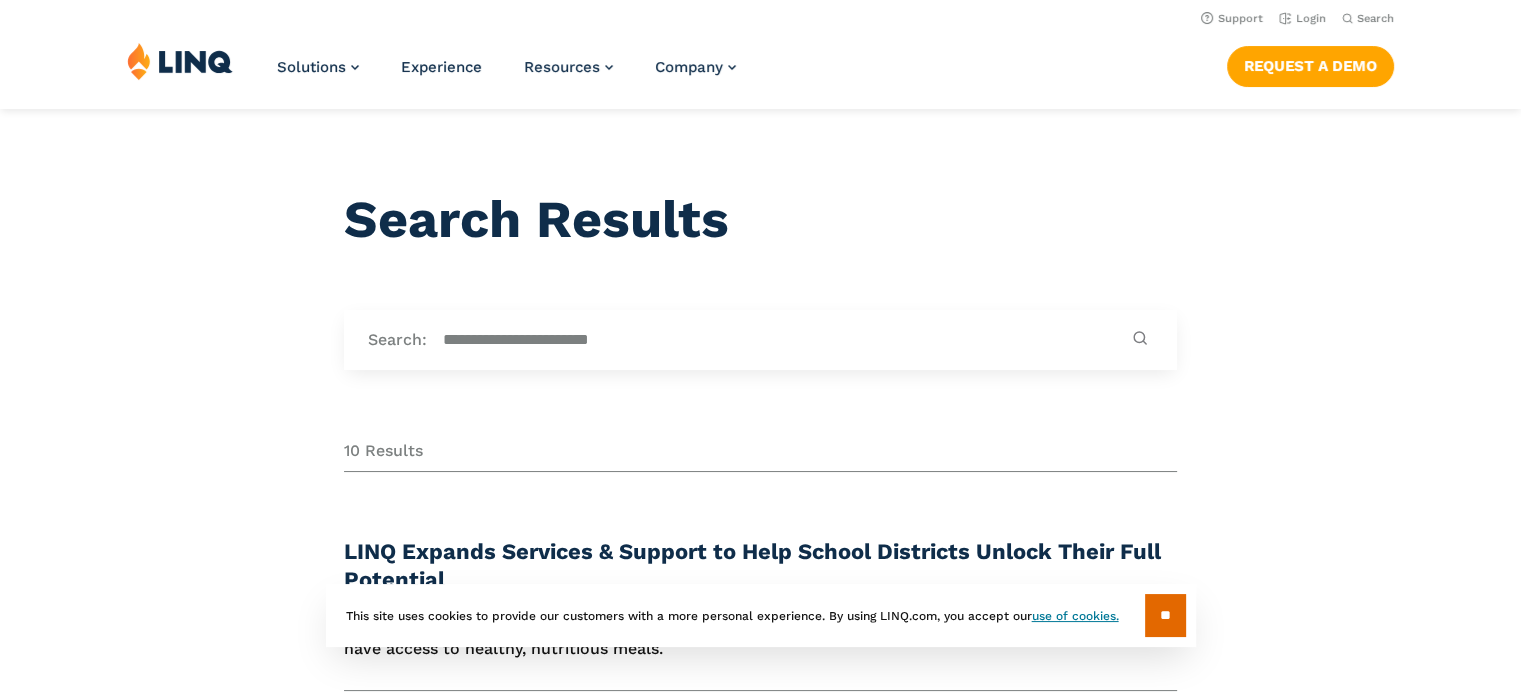 scroll, scrollTop: 0, scrollLeft: 0, axis: both 